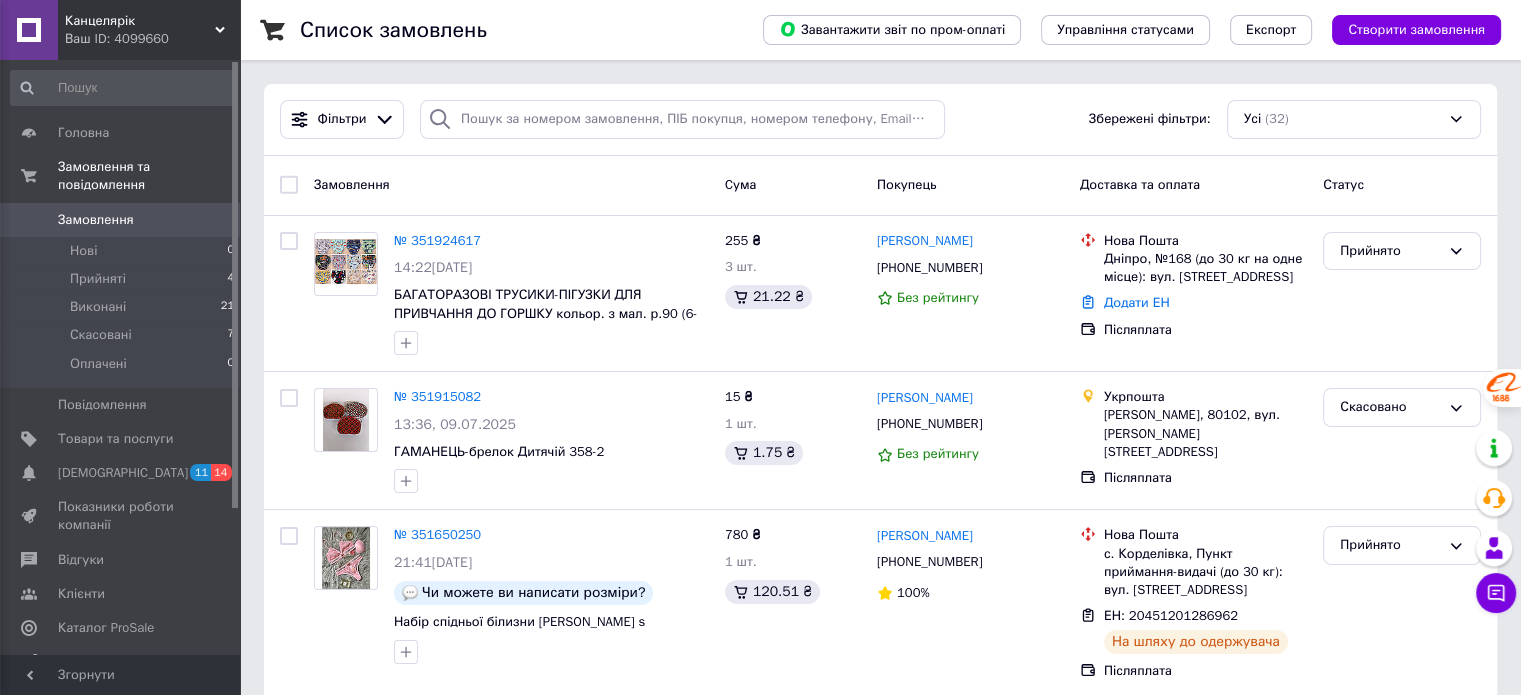 scroll, scrollTop: 0, scrollLeft: 0, axis: both 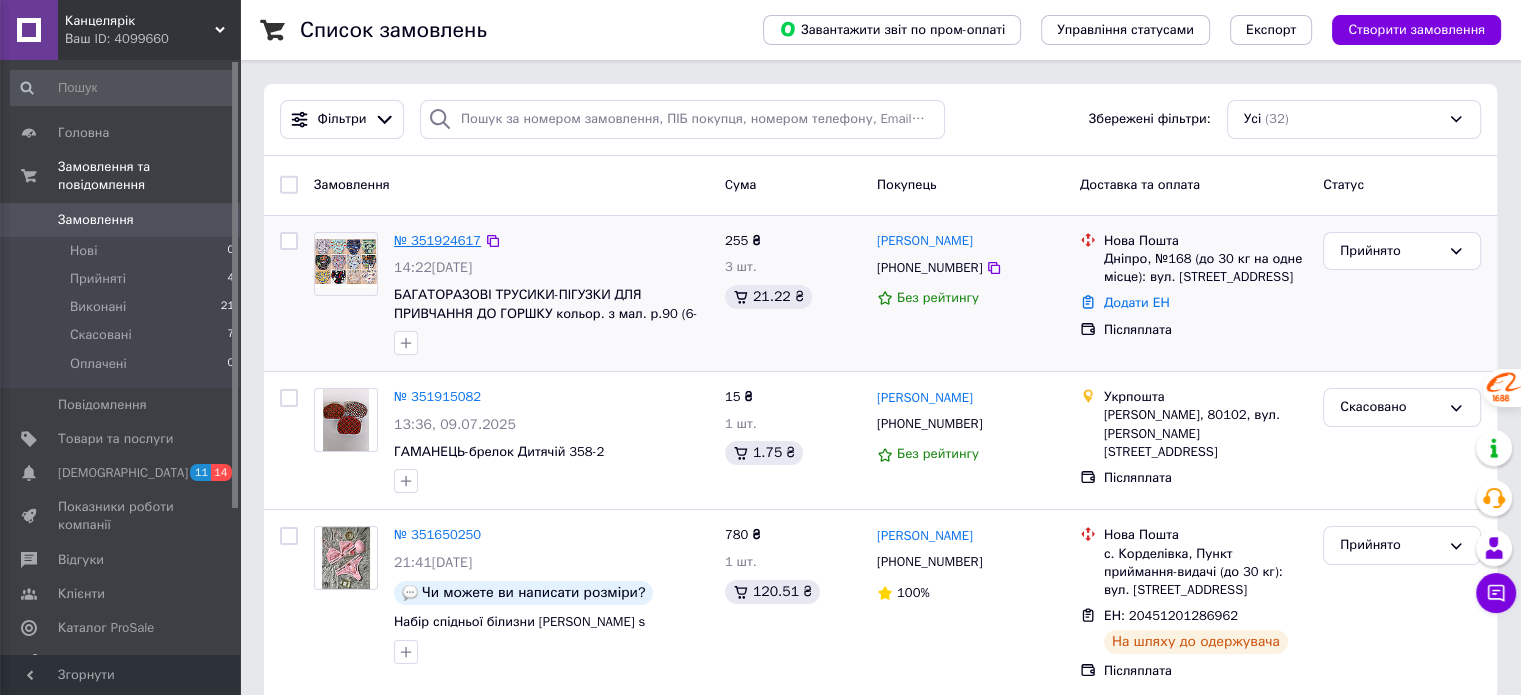 click on "№ 351924617" at bounding box center [437, 240] 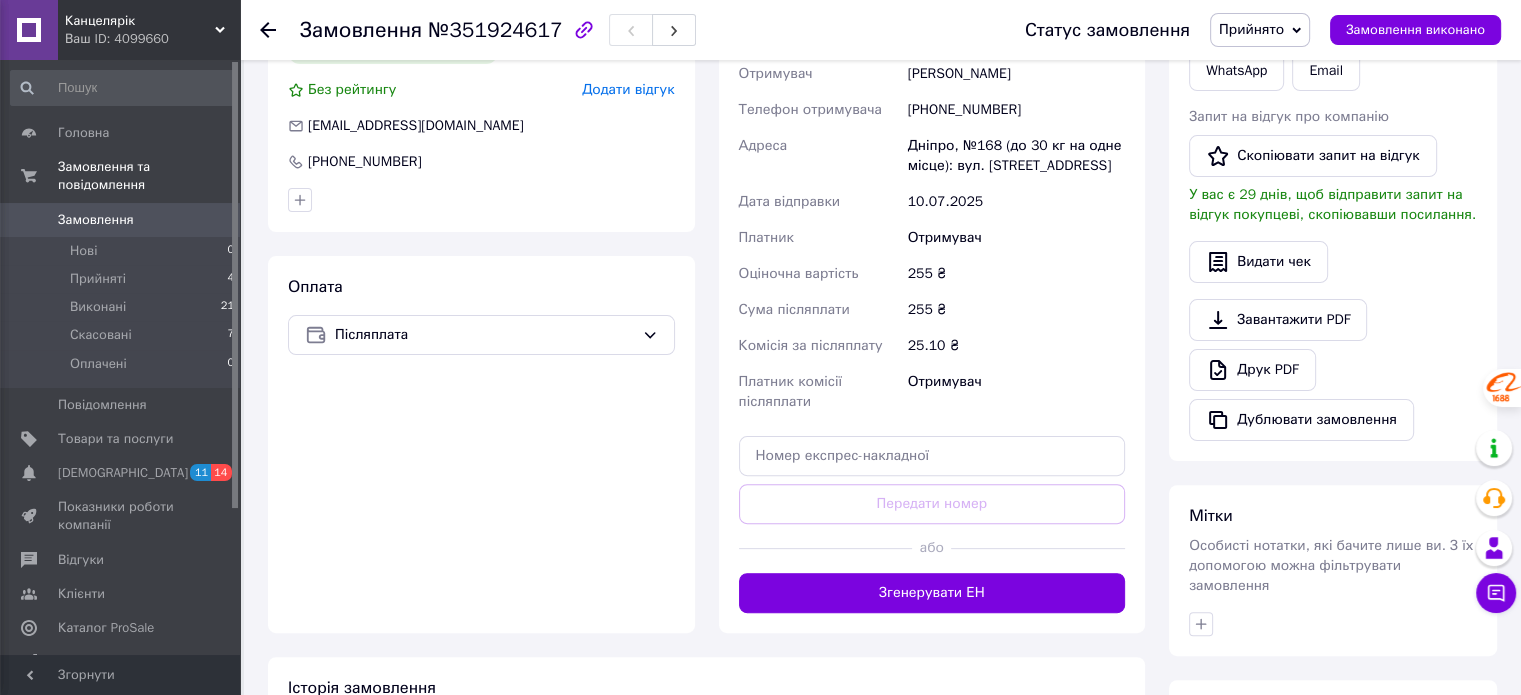 scroll, scrollTop: 600, scrollLeft: 0, axis: vertical 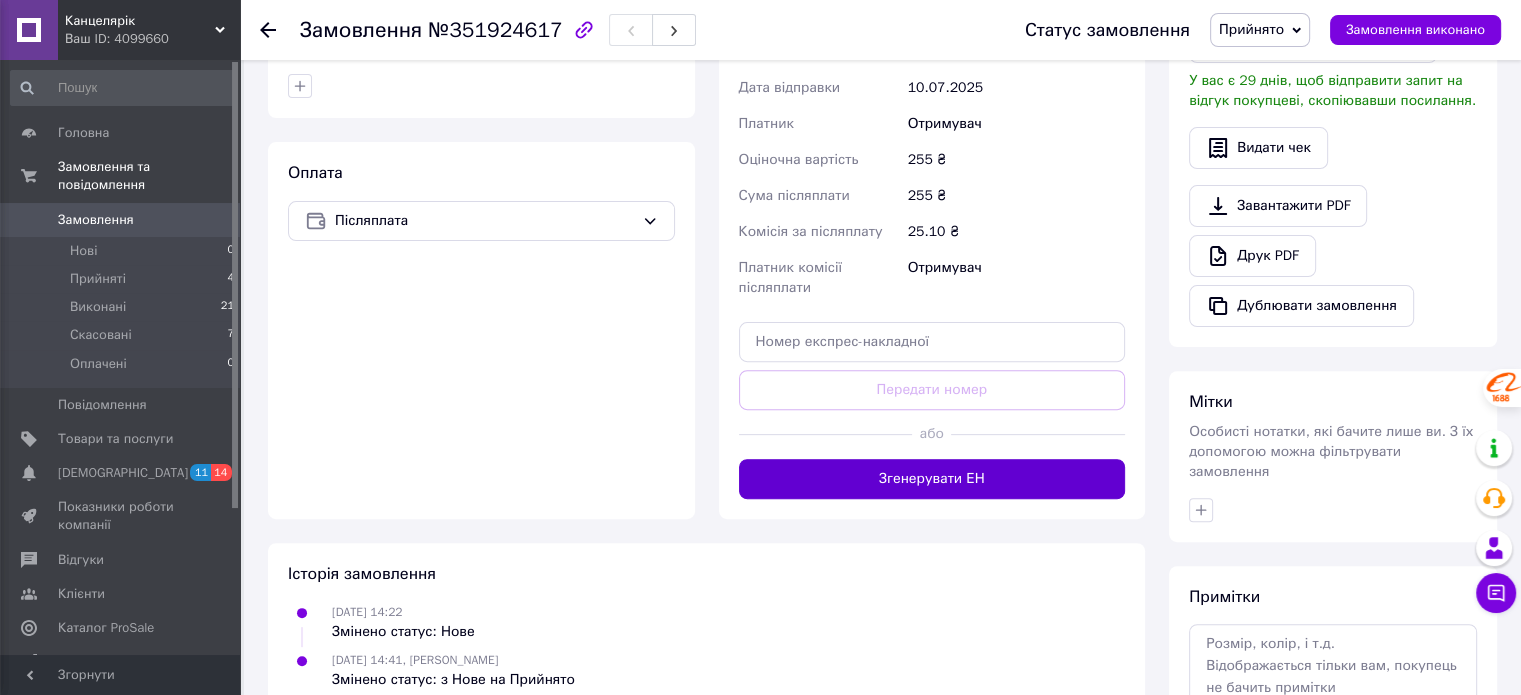 click on "Згенерувати ЕН" at bounding box center [932, 479] 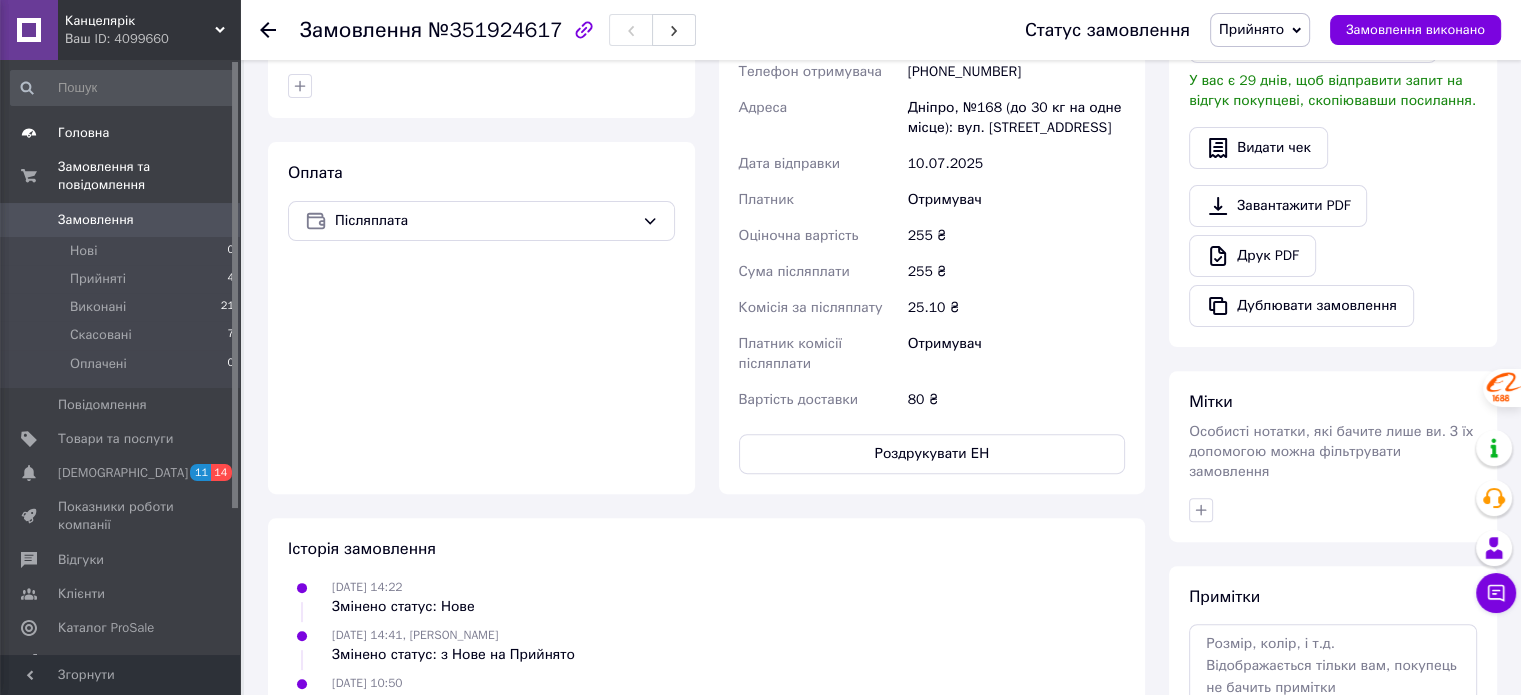 click on "Головна" at bounding box center [83, 133] 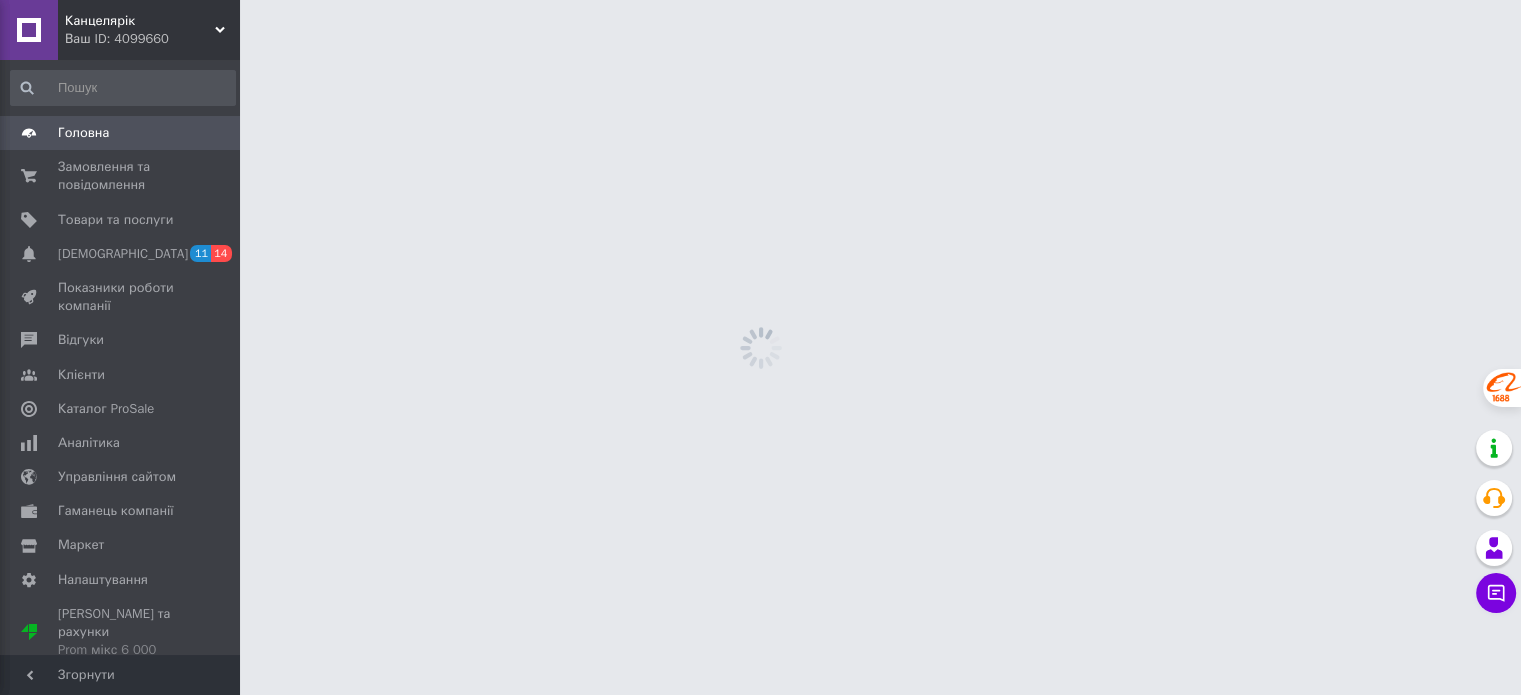 scroll, scrollTop: 0, scrollLeft: 0, axis: both 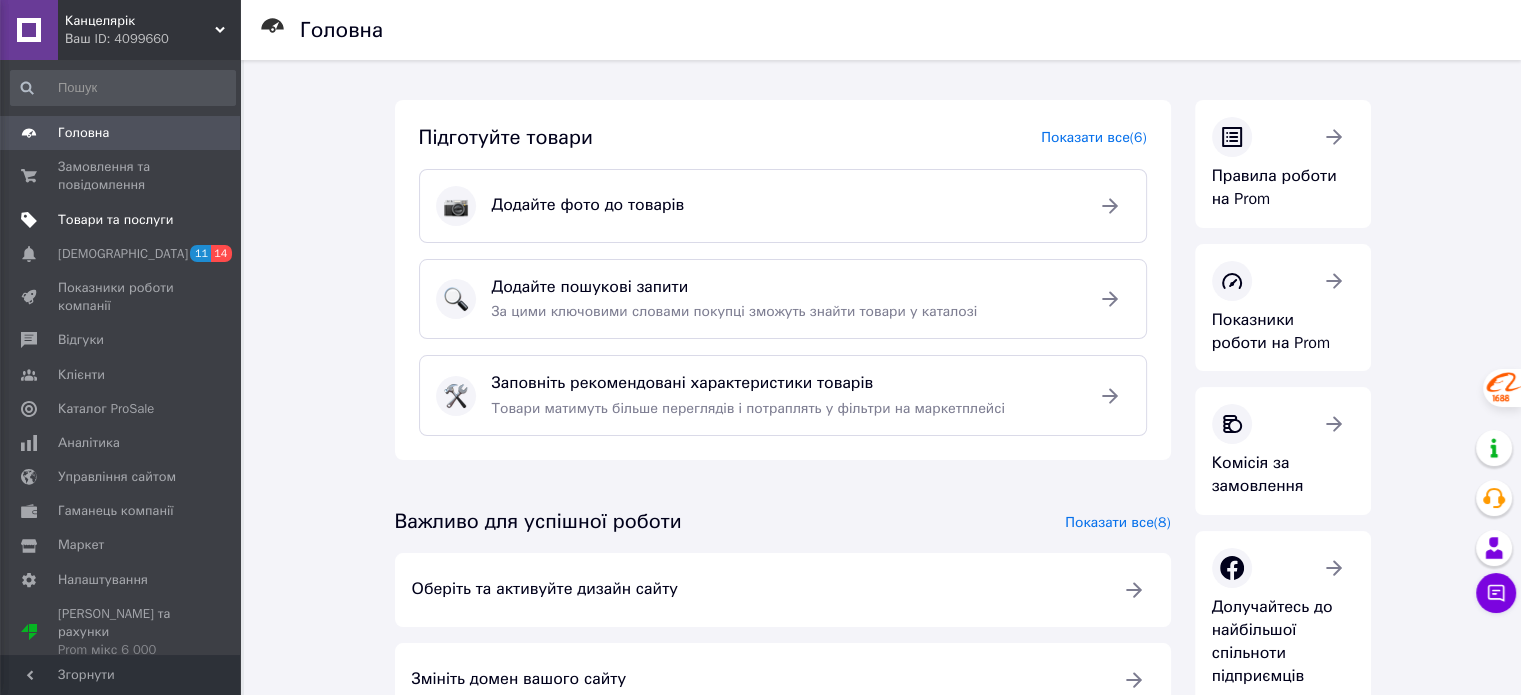 click on "Товари та послуги" at bounding box center (115, 220) 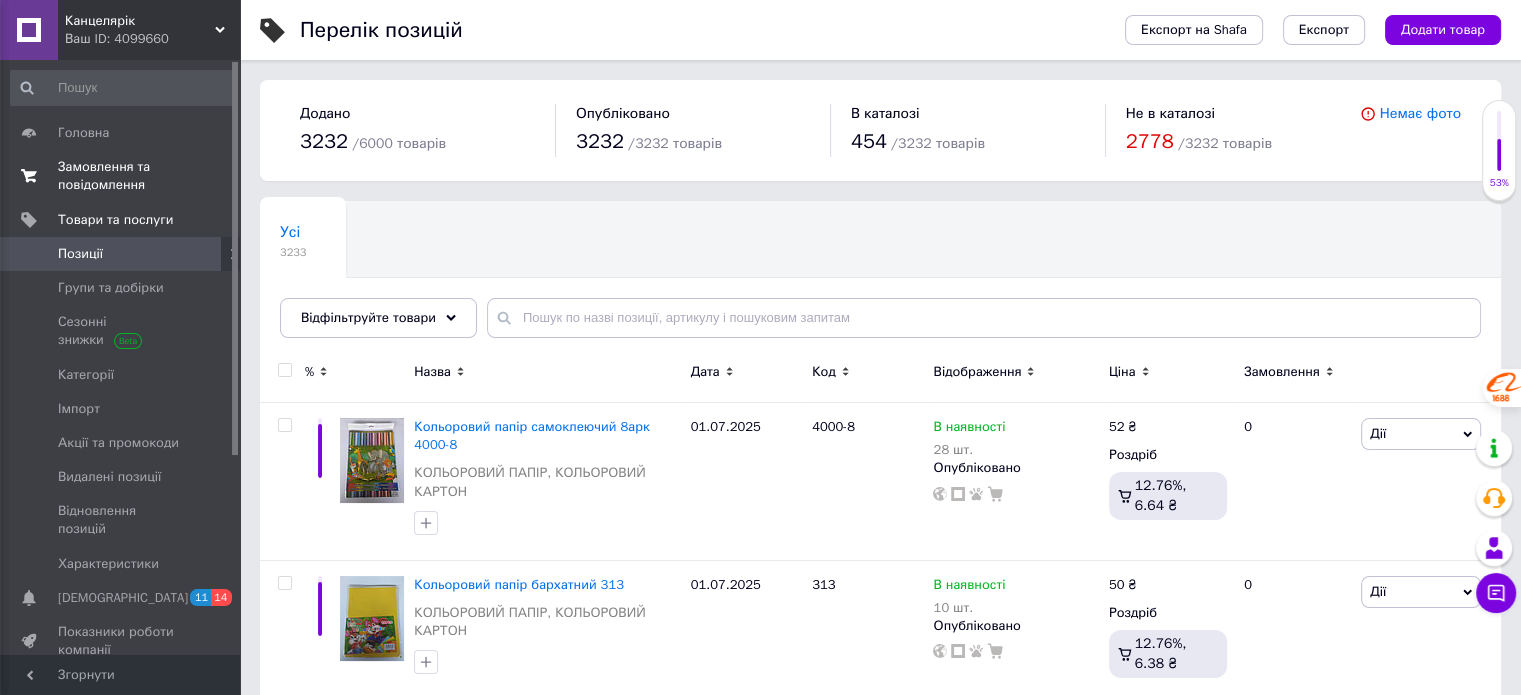 click on "Замовлення та повідомлення" at bounding box center [121, 176] 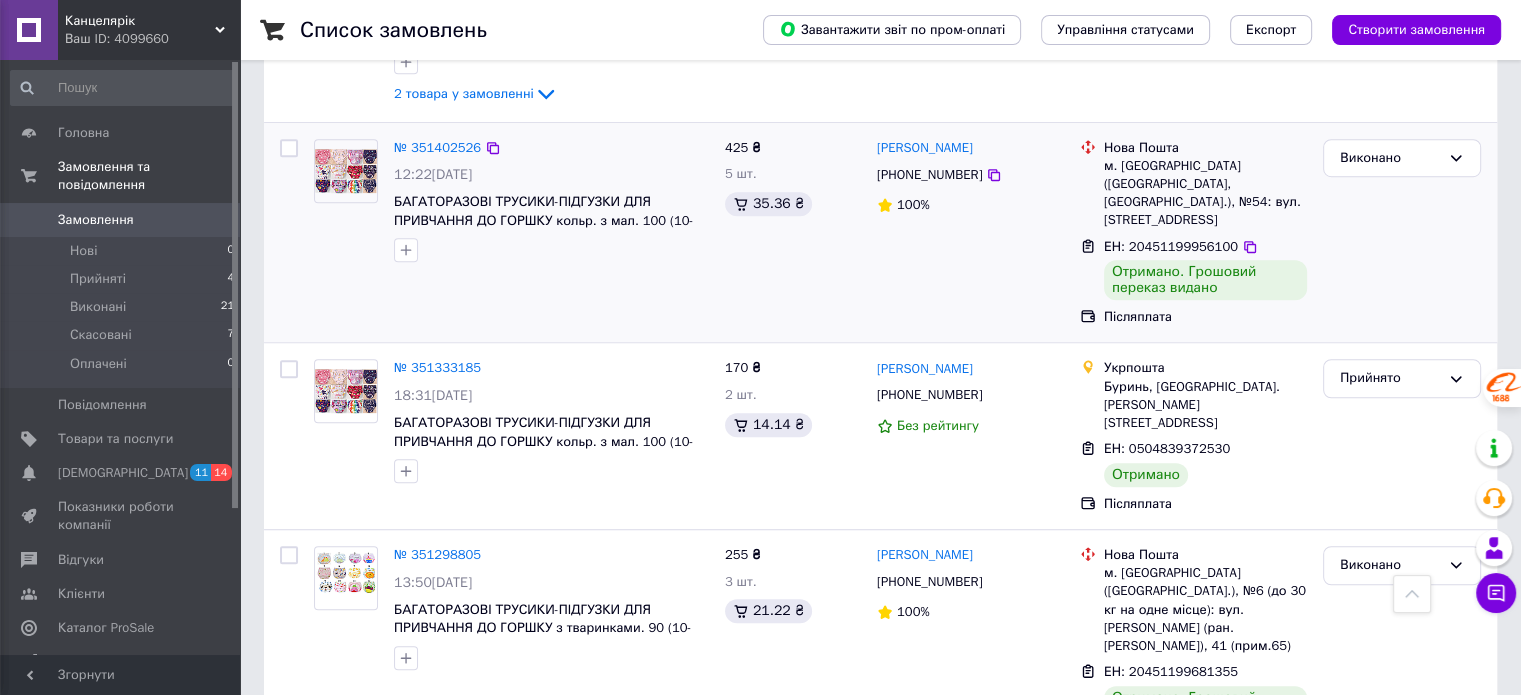 scroll, scrollTop: 1300, scrollLeft: 0, axis: vertical 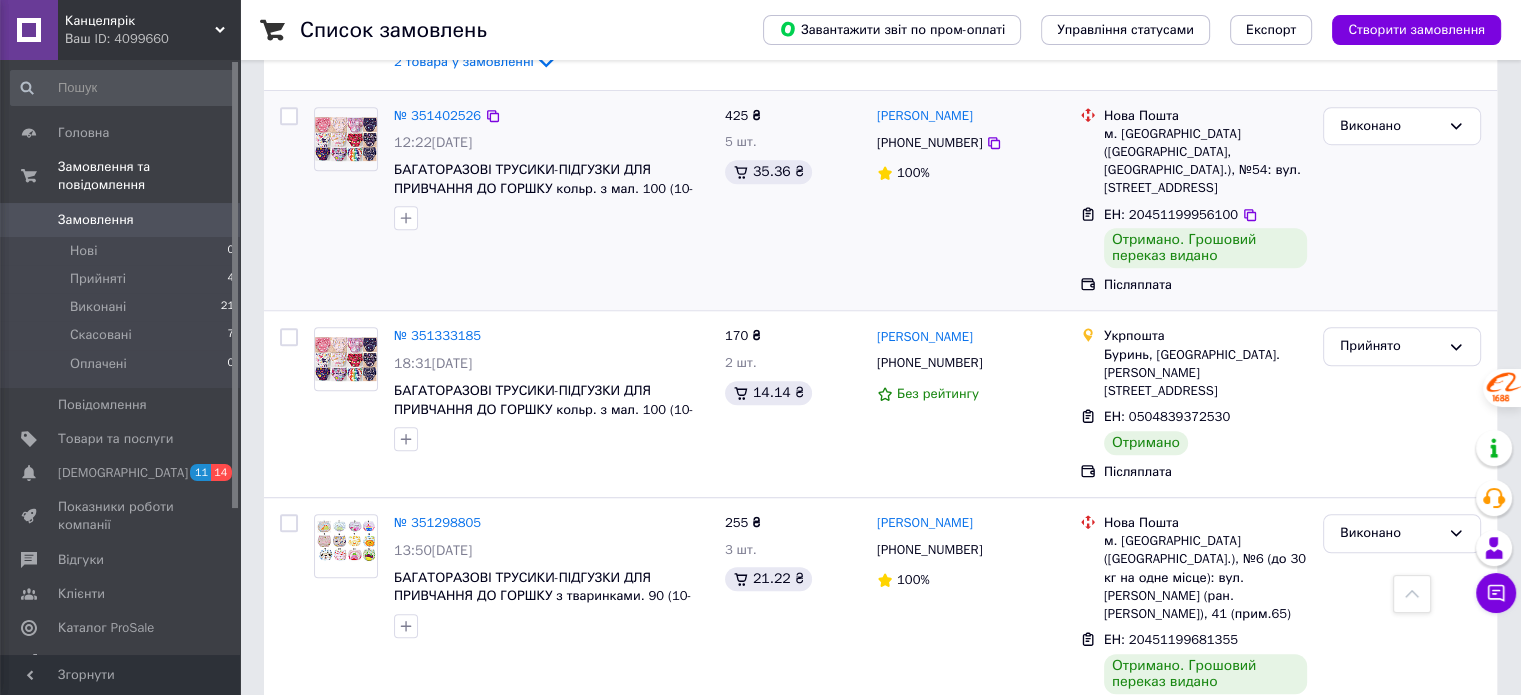 drag, startPoint x: 82, startPoint y: 407, endPoint x: 549, endPoint y: 204, distance: 509.2131 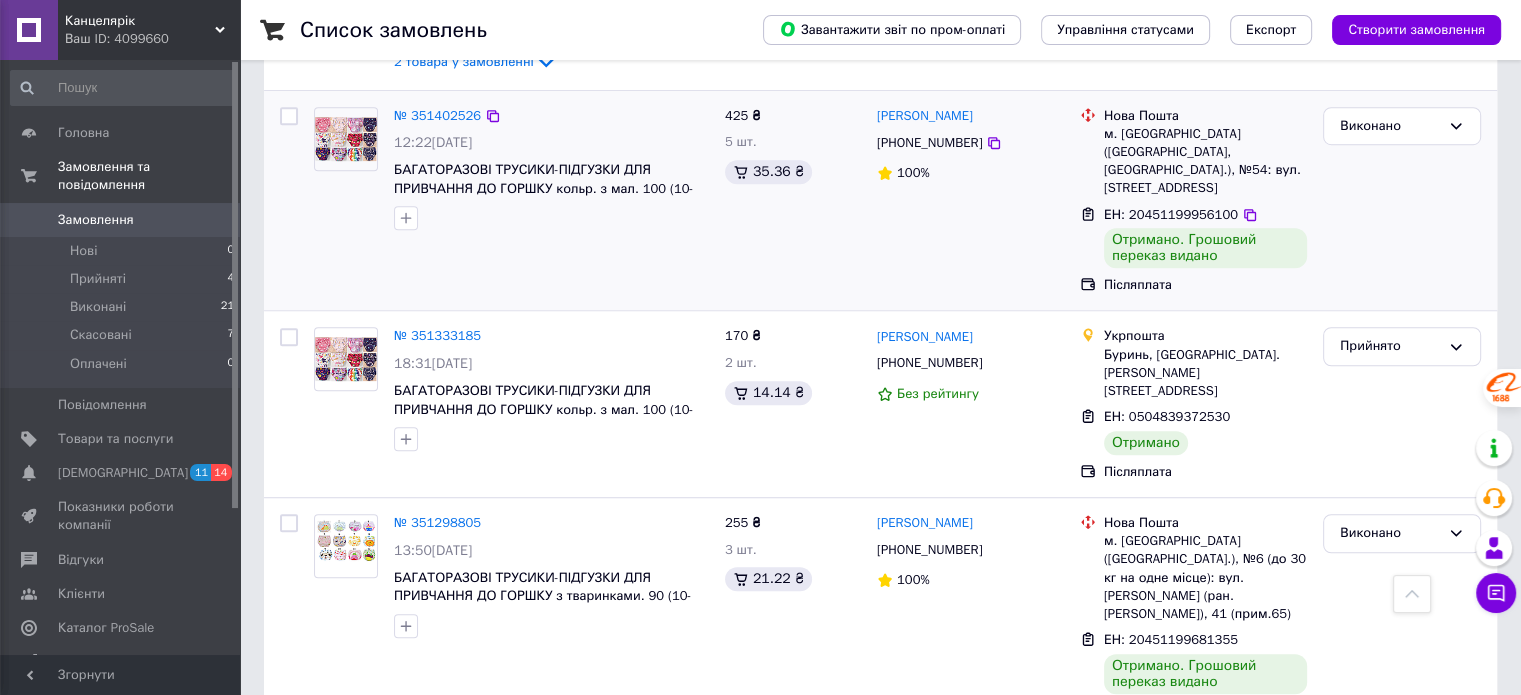 drag, startPoint x: 549, startPoint y: 204, endPoint x: 541, endPoint y: 213, distance: 12.0415945 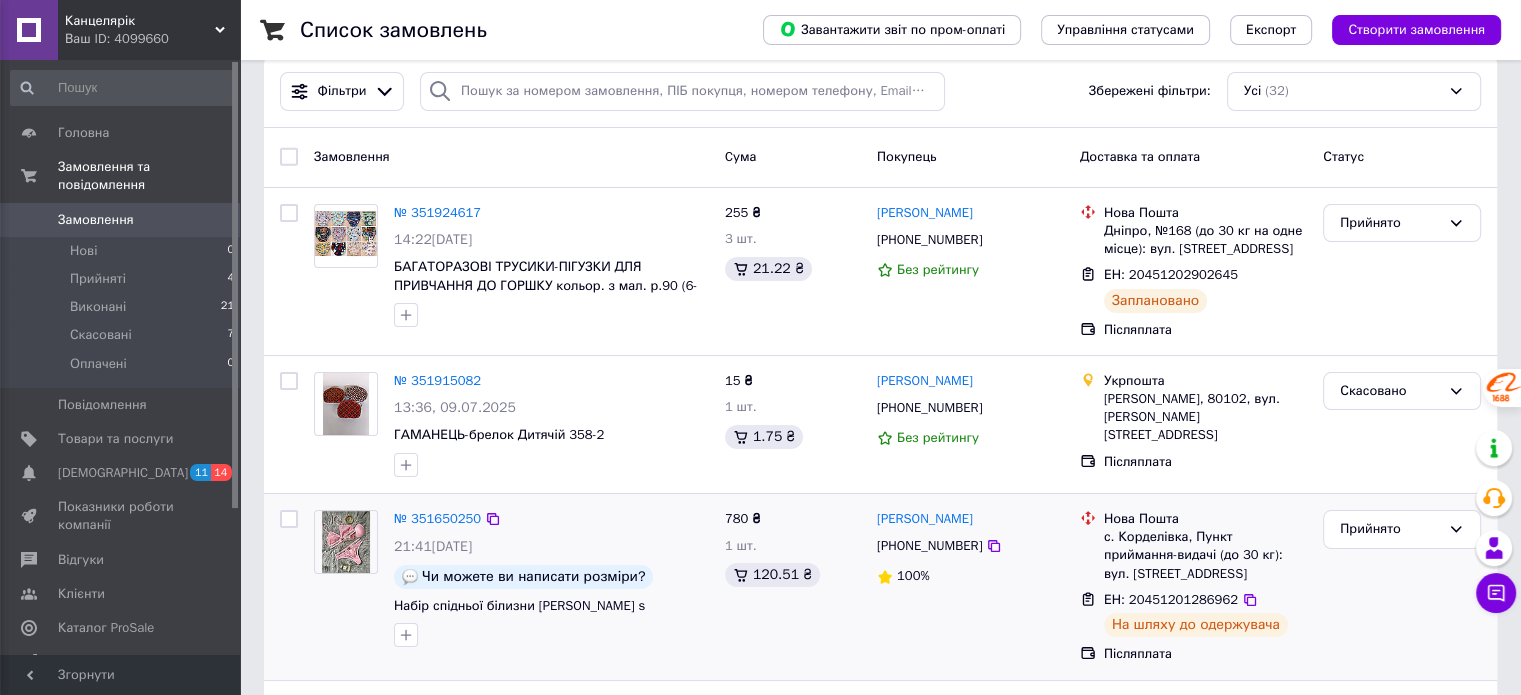 scroll, scrollTop: 0, scrollLeft: 0, axis: both 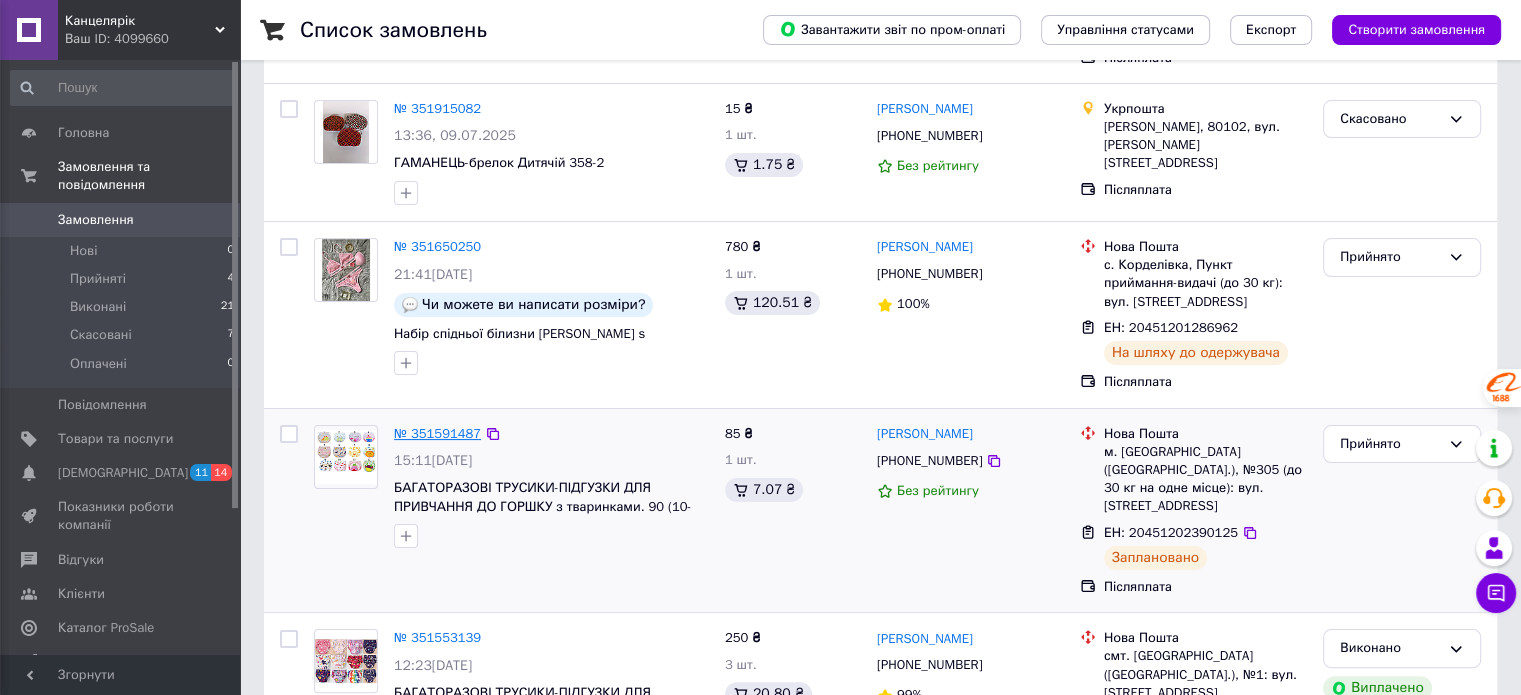 click on "№ 351591487" at bounding box center [437, 433] 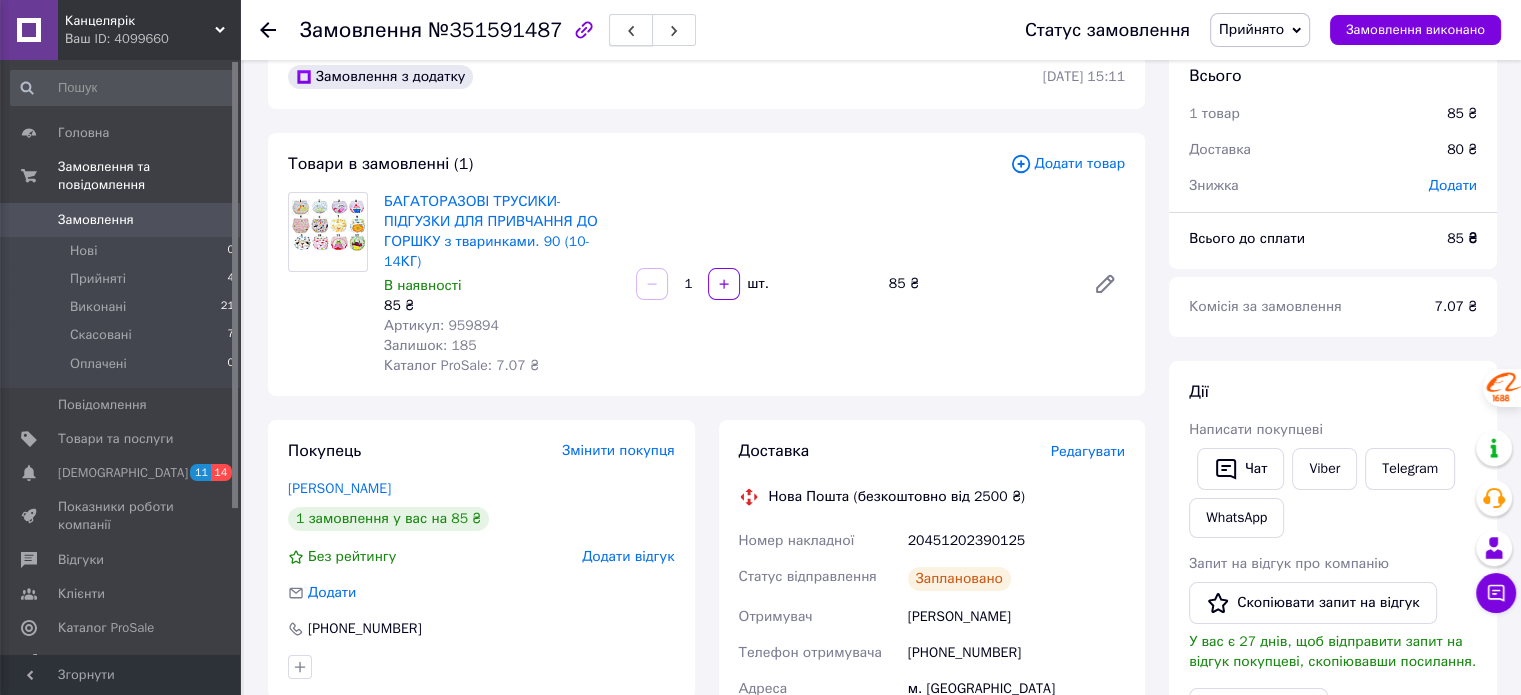 scroll, scrollTop: 0, scrollLeft: 0, axis: both 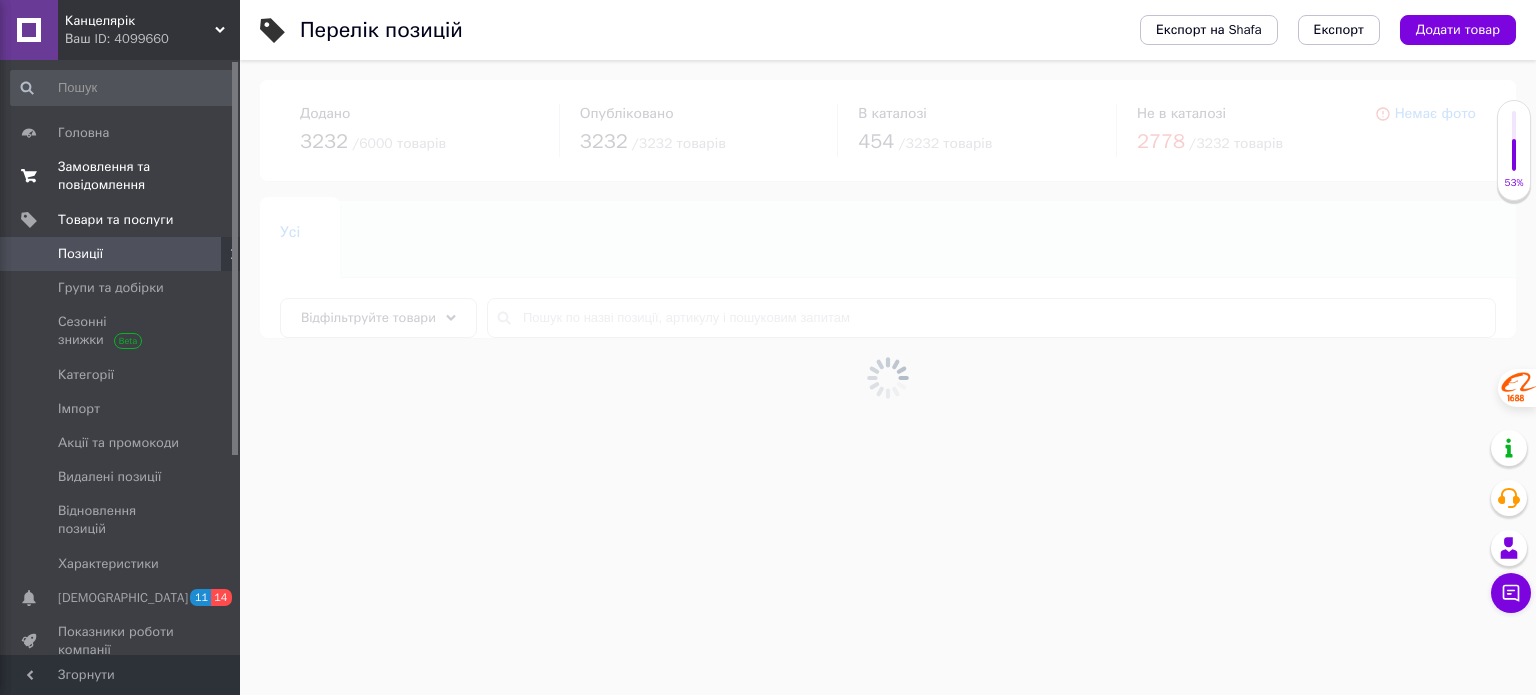click on "Замовлення та повідомлення" at bounding box center (121, 176) 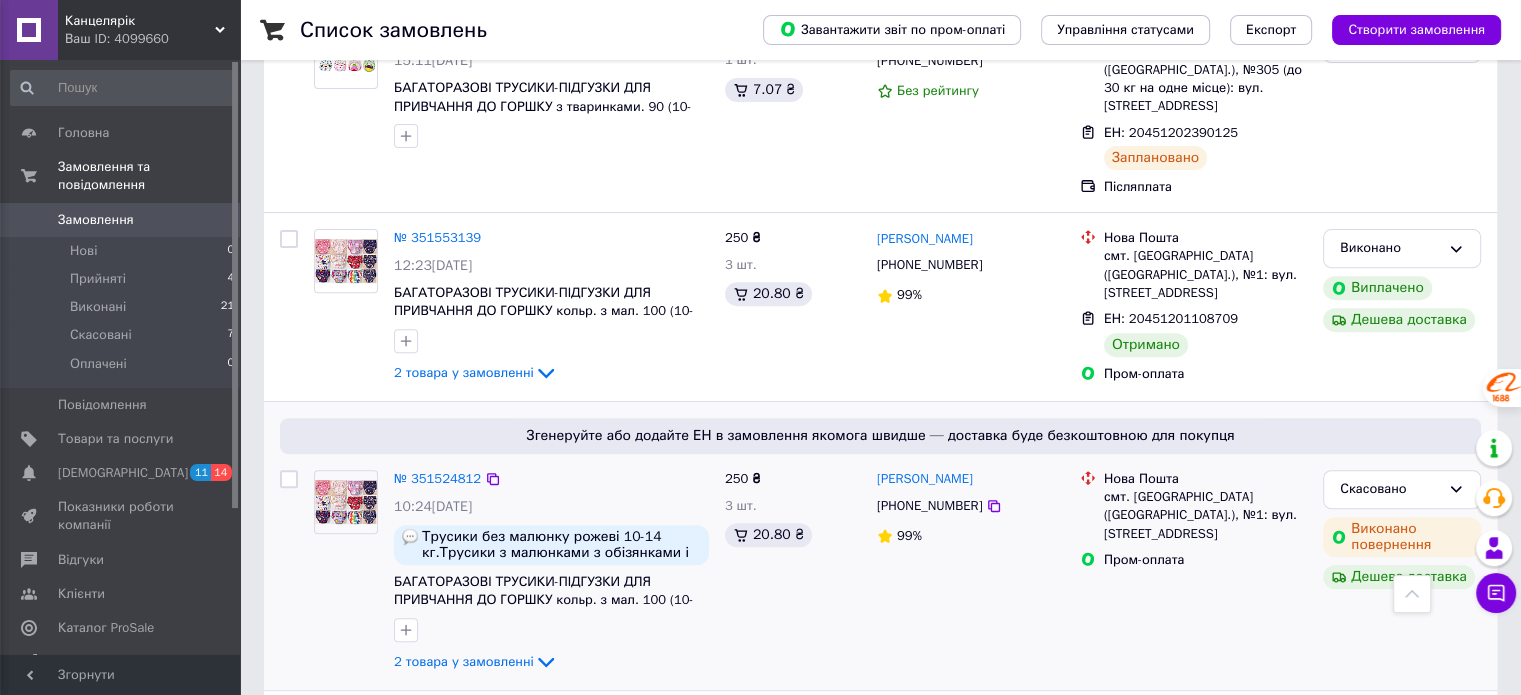 scroll, scrollTop: 300, scrollLeft: 0, axis: vertical 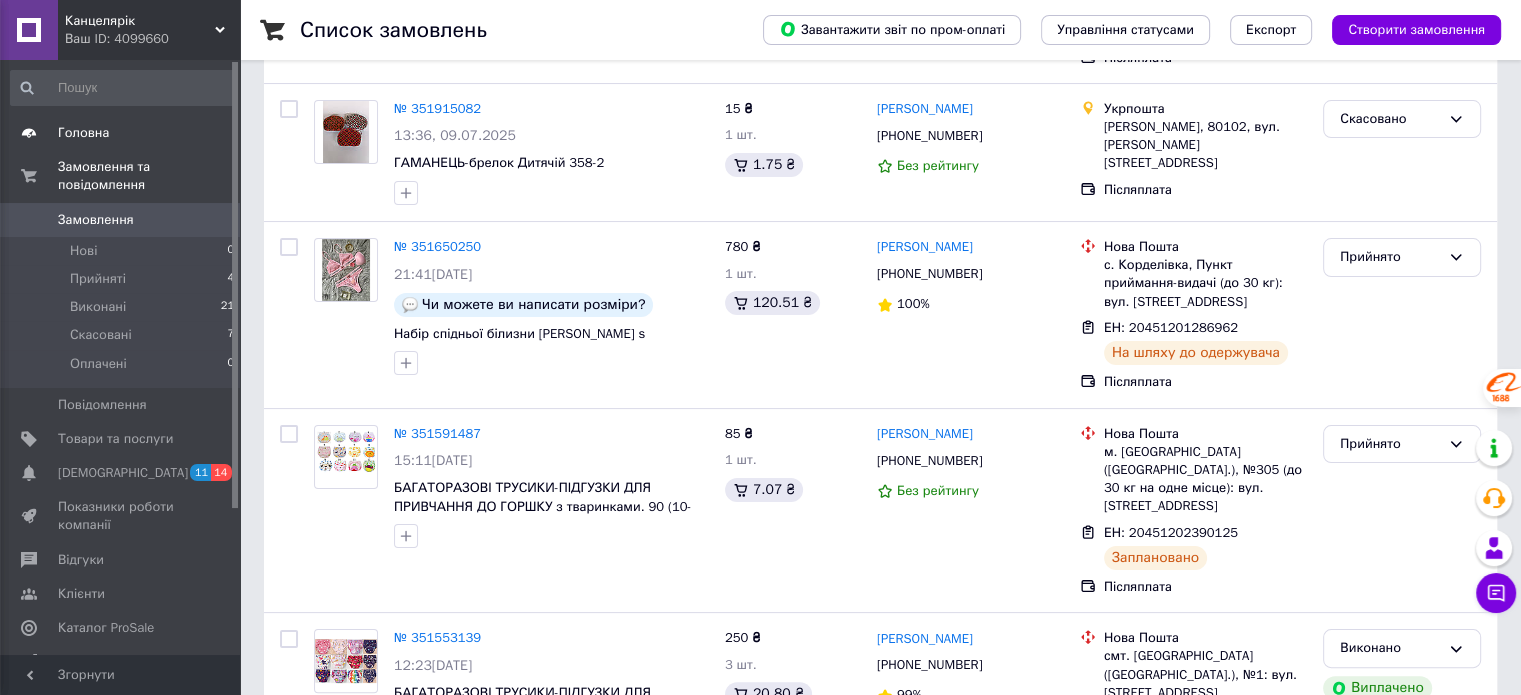click on "Головна" at bounding box center (83, 133) 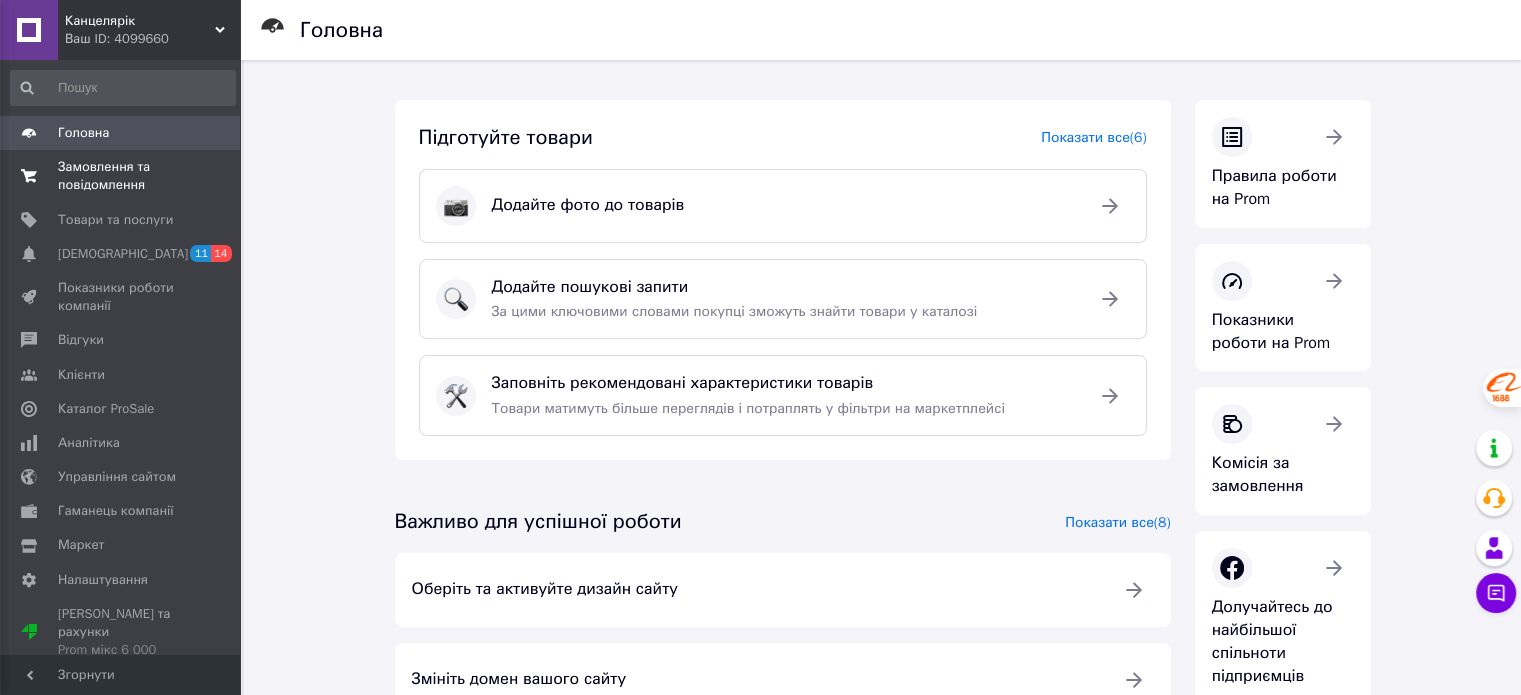 click on "Замовлення та повідомлення" at bounding box center [121, 176] 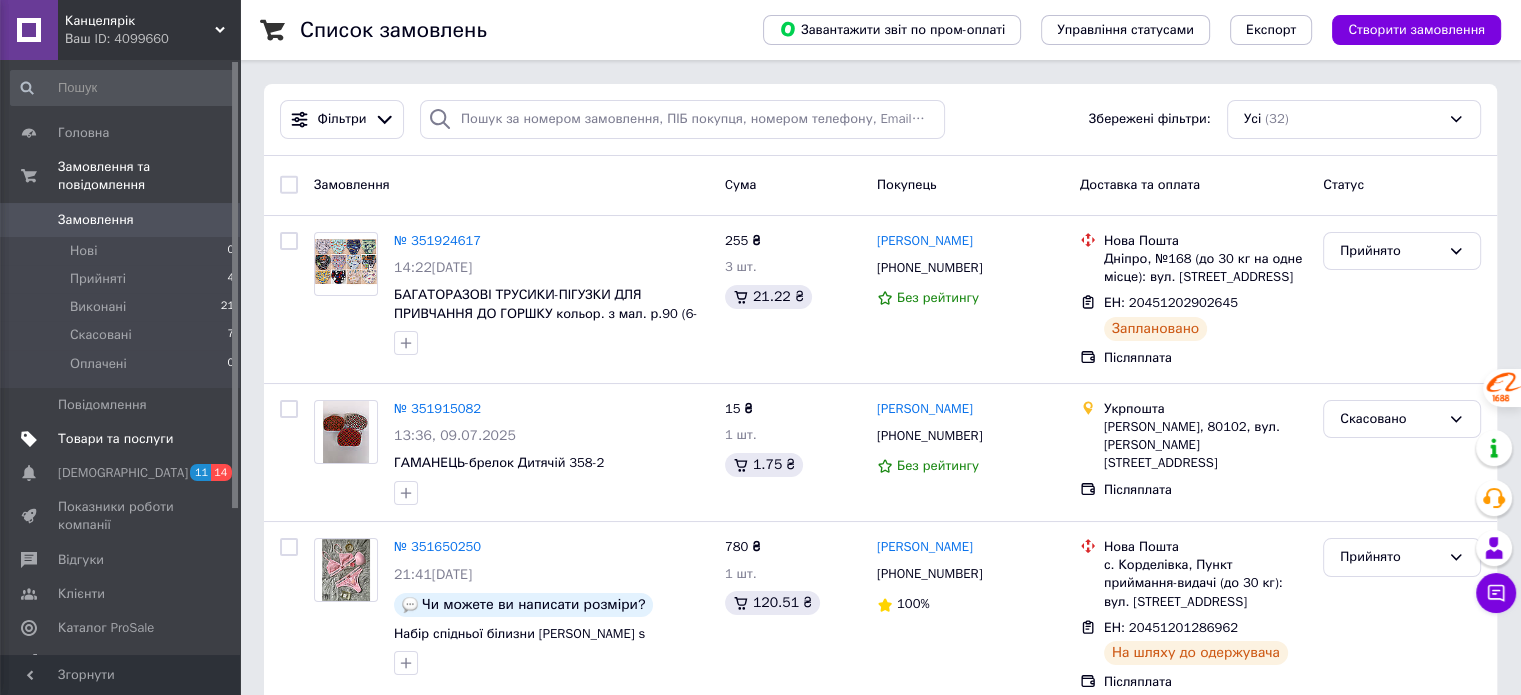 click on "Товари та послуги" at bounding box center (115, 439) 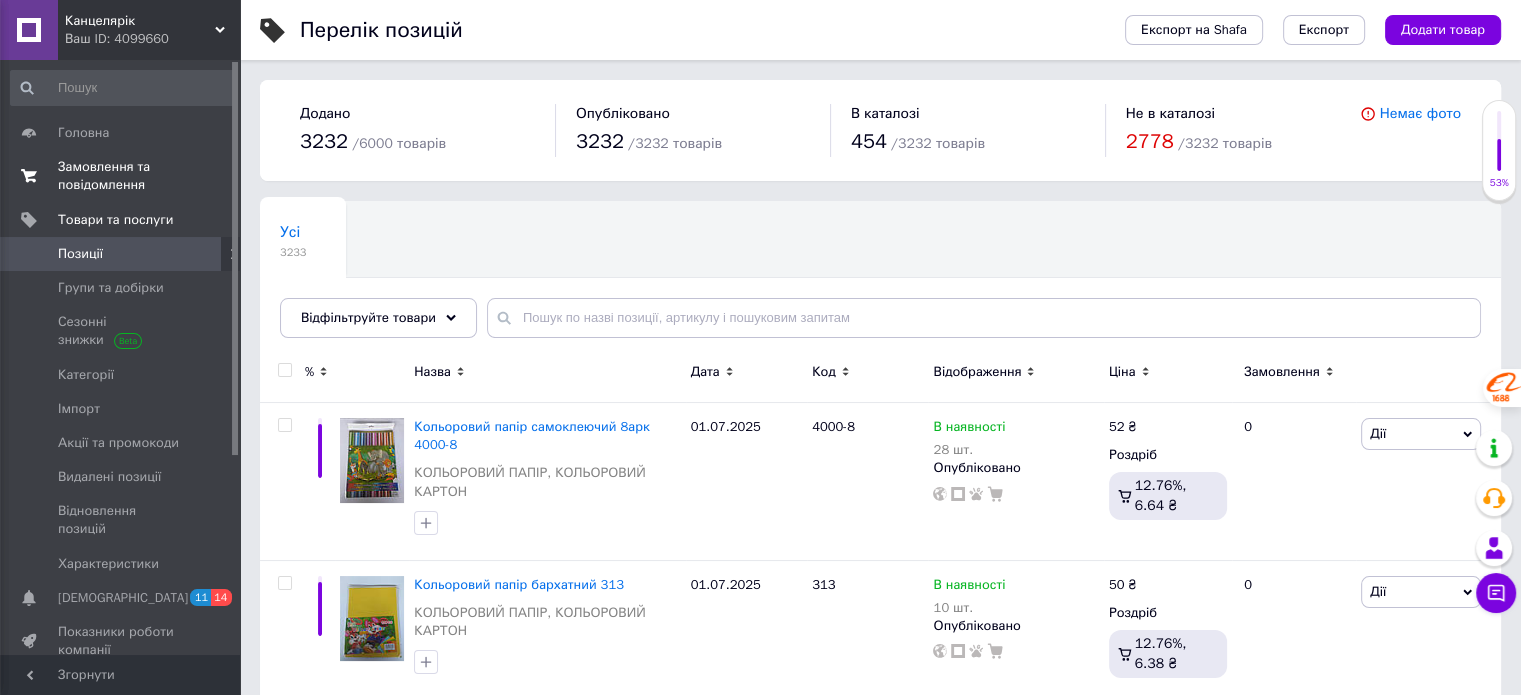 click on "Замовлення та повідомлення" at bounding box center [121, 176] 